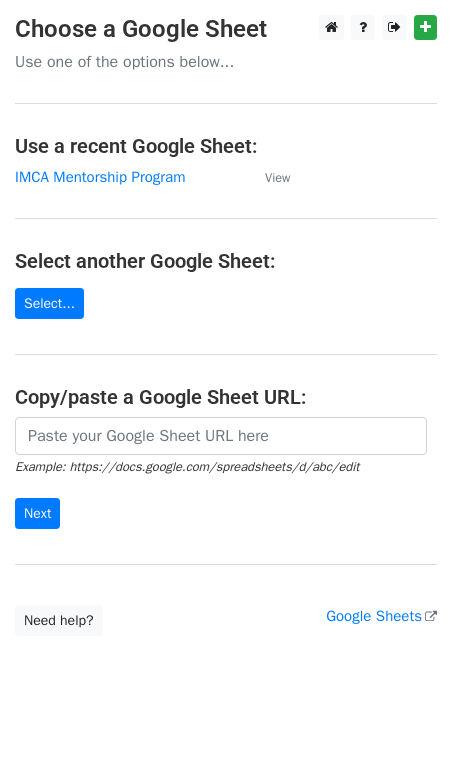 scroll, scrollTop: 0, scrollLeft: 0, axis: both 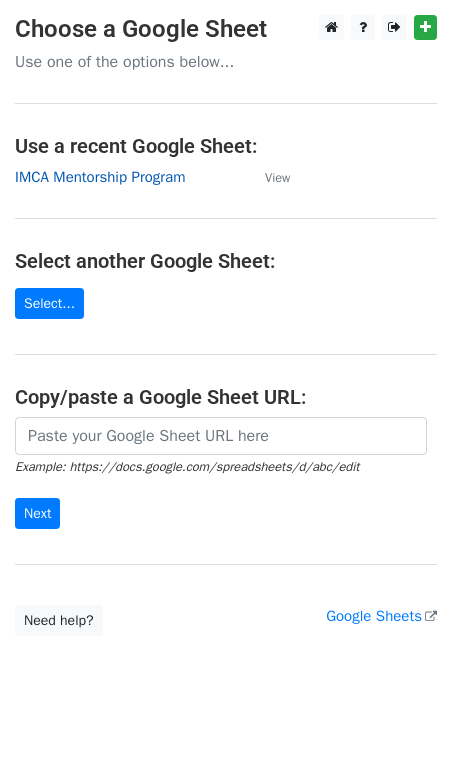click on "IMCA Mentorship Program" at bounding box center (100, 177) 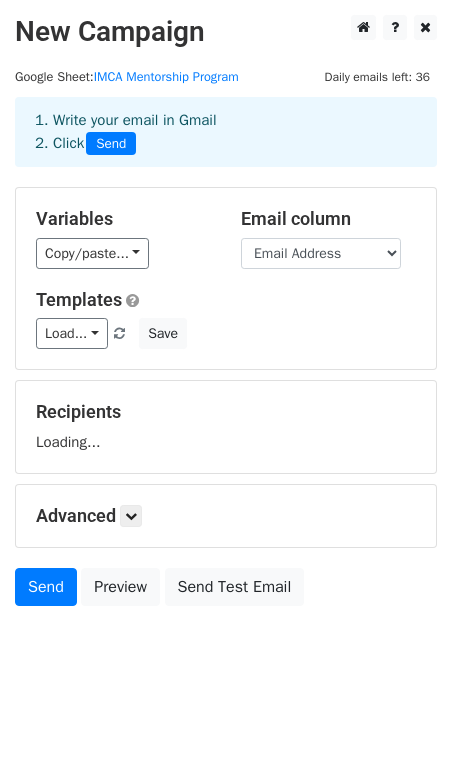 scroll, scrollTop: 0, scrollLeft: 0, axis: both 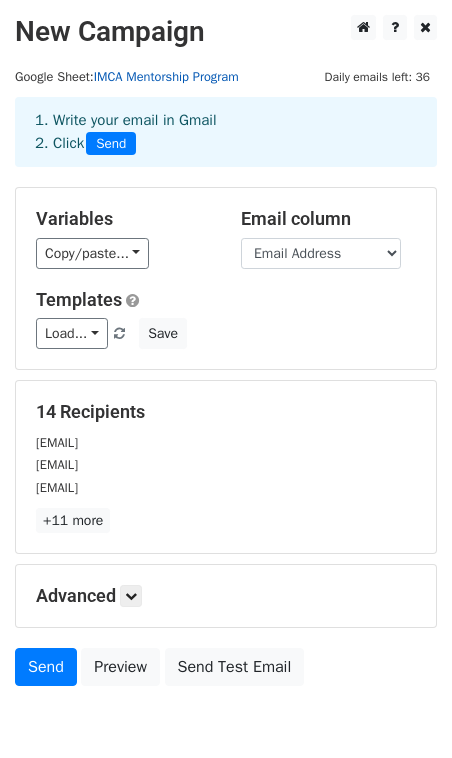 click on "IMCA Mentorship Program" at bounding box center (166, 77) 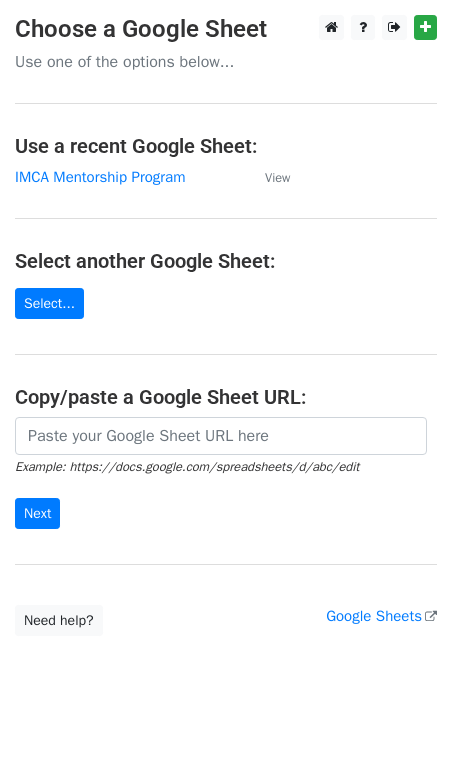 scroll, scrollTop: 0, scrollLeft: 0, axis: both 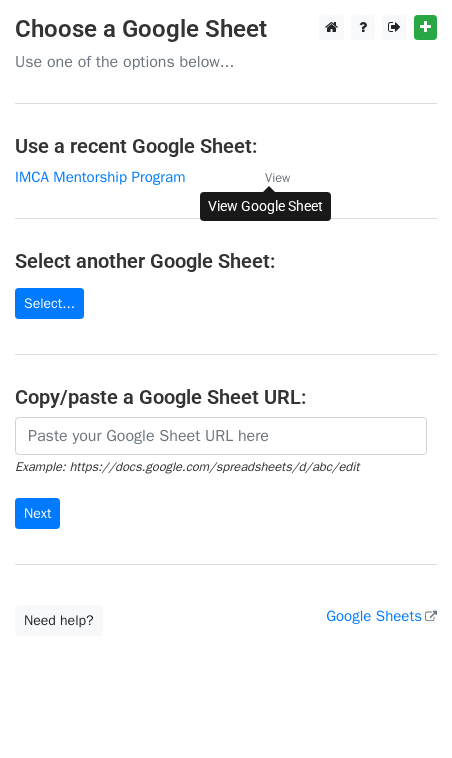 click on "View" at bounding box center [277, 178] 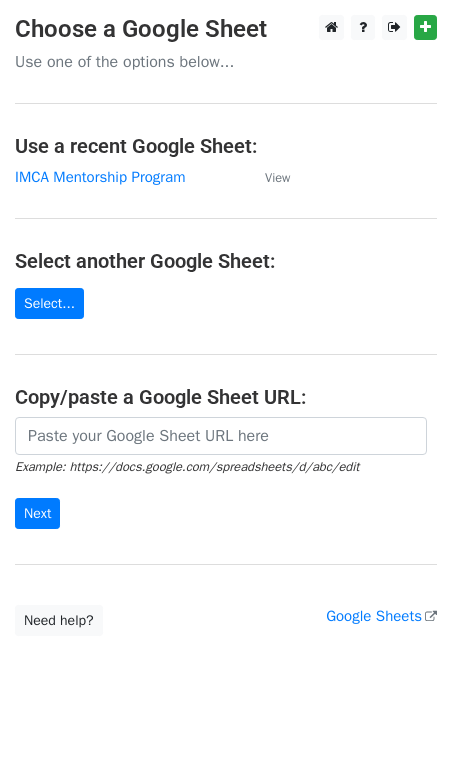 scroll, scrollTop: 0, scrollLeft: 0, axis: both 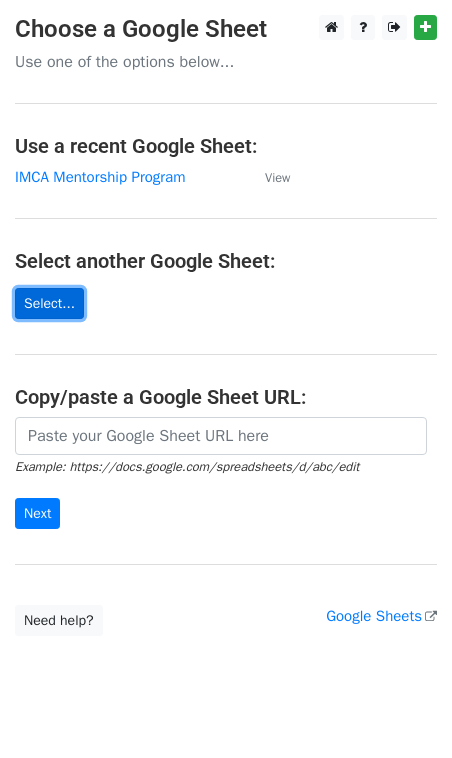 click on "Select..." at bounding box center (49, 303) 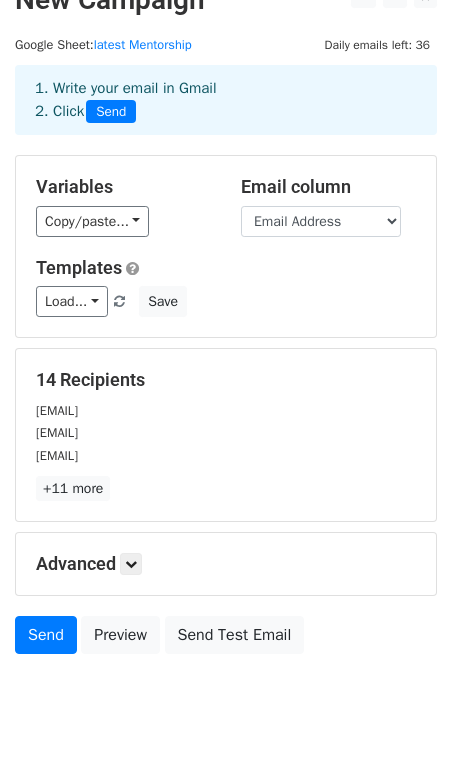 scroll, scrollTop: 39, scrollLeft: 0, axis: vertical 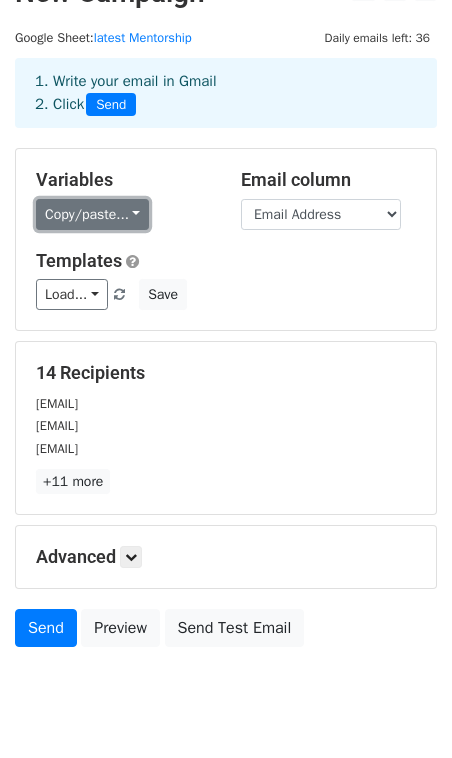 click on "Copy/paste..." at bounding box center (92, 214) 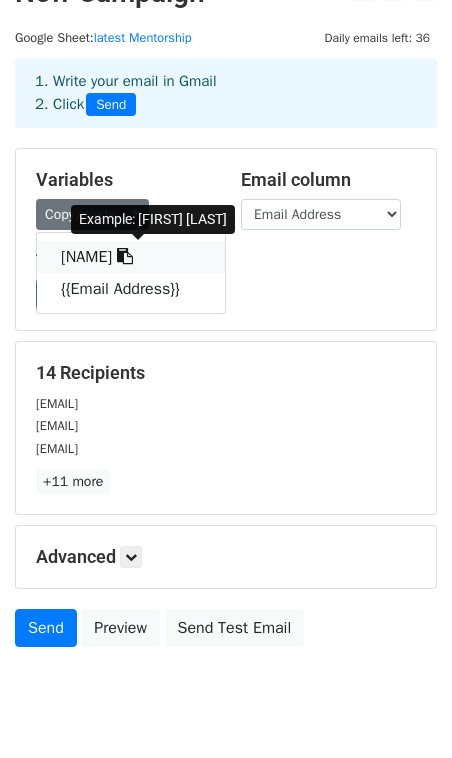 click on "[NAME]" at bounding box center [131, 257] 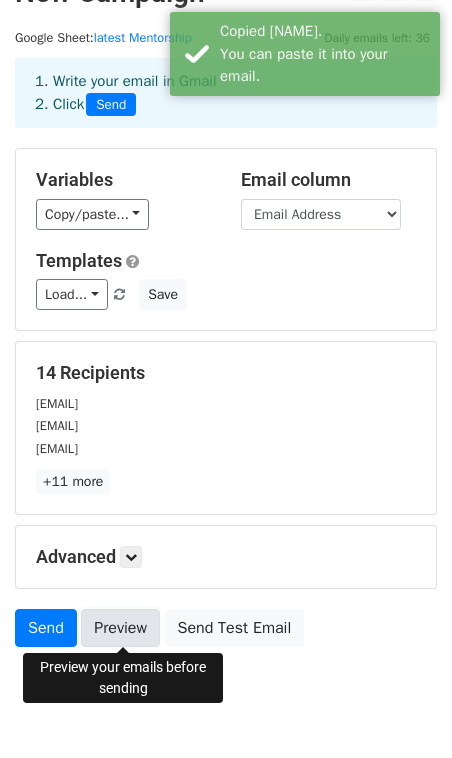 click on "Preview" at bounding box center (120, 628) 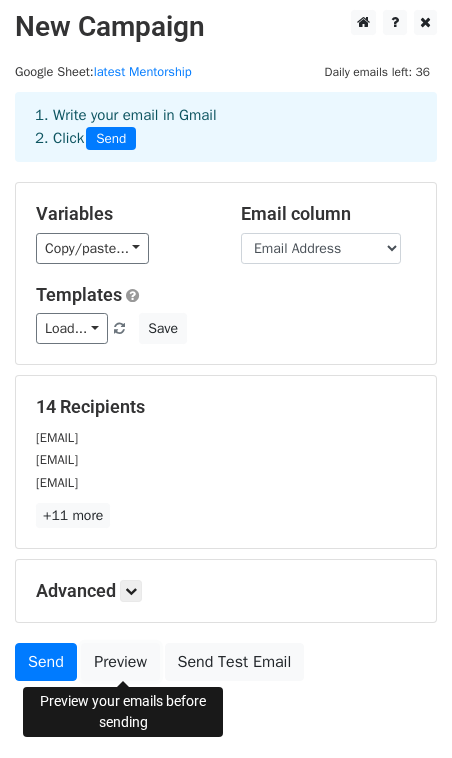 scroll, scrollTop: 0, scrollLeft: 0, axis: both 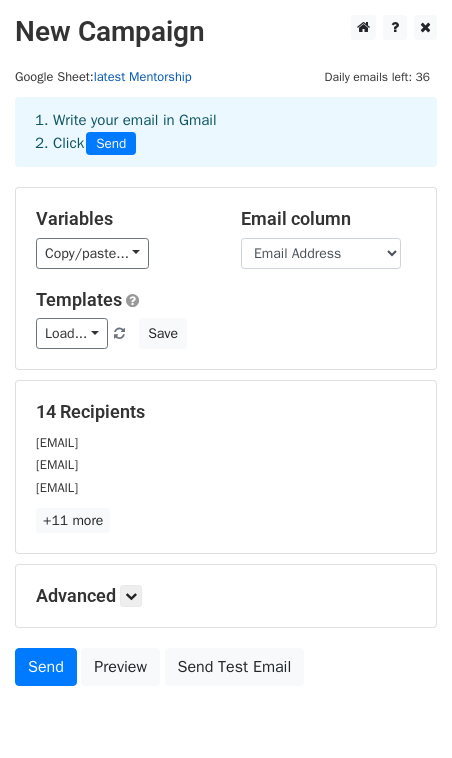 click on "latest Mentorship" at bounding box center [143, 77] 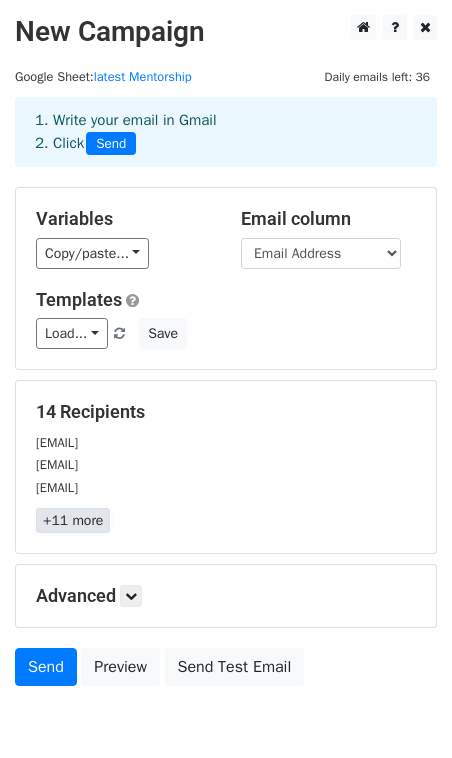 click on "+11 more" at bounding box center [73, 520] 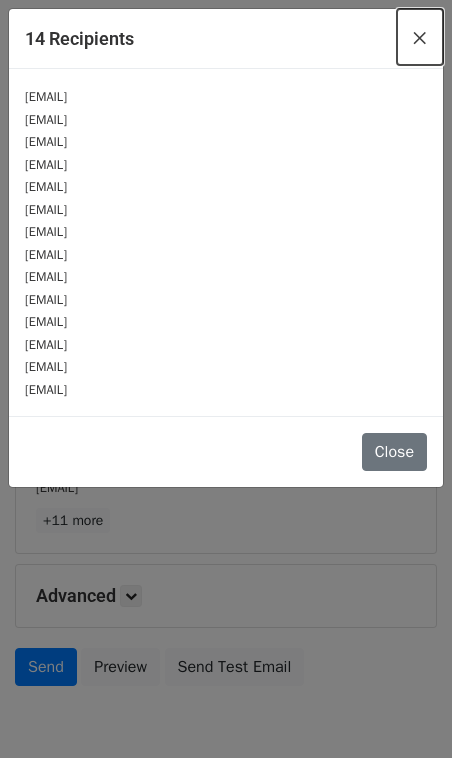 click on "×" at bounding box center [420, 37] 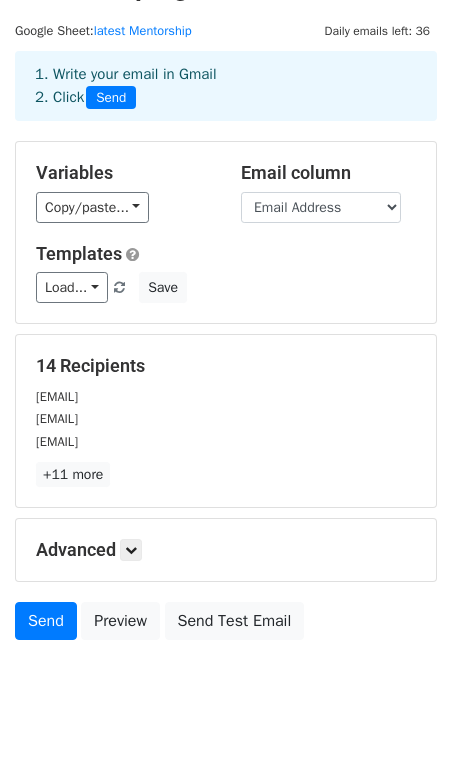 scroll, scrollTop: 0, scrollLeft: 0, axis: both 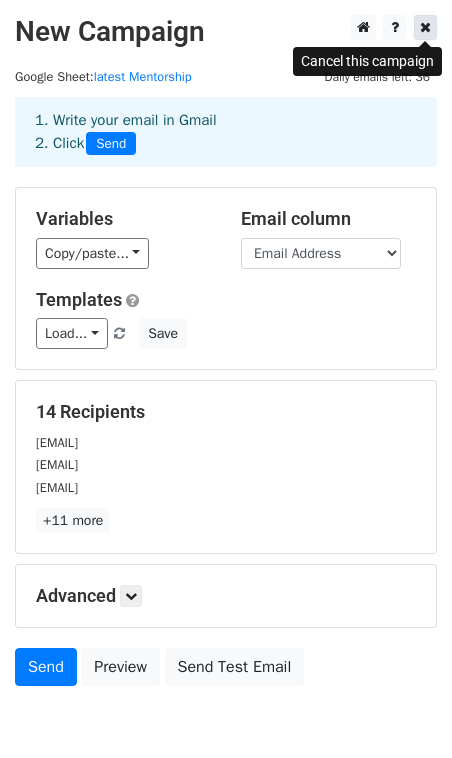 click at bounding box center [425, 27] 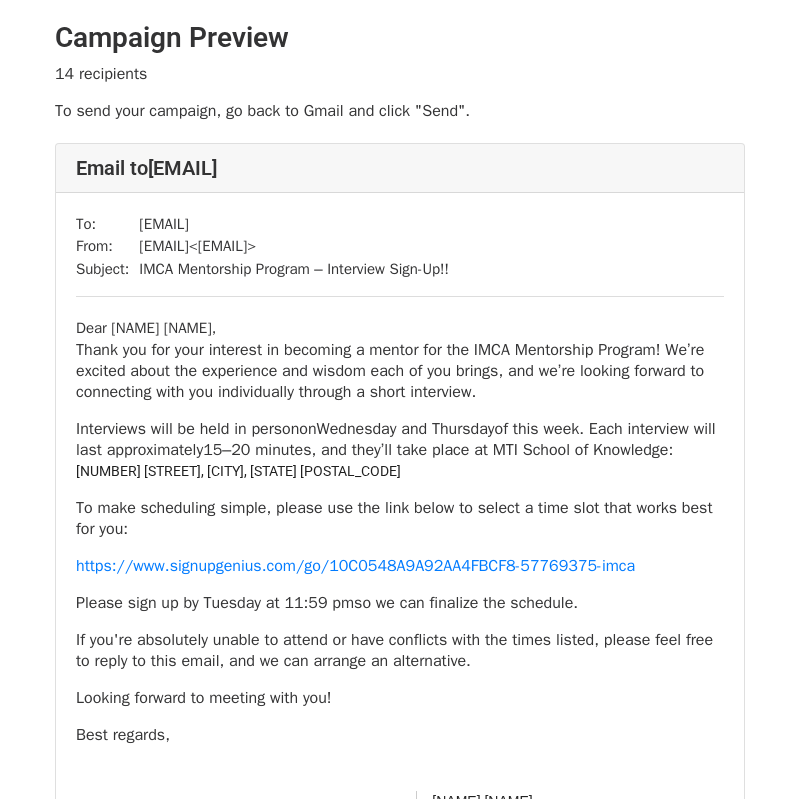 scroll, scrollTop: 0, scrollLeft: 0, axis: both 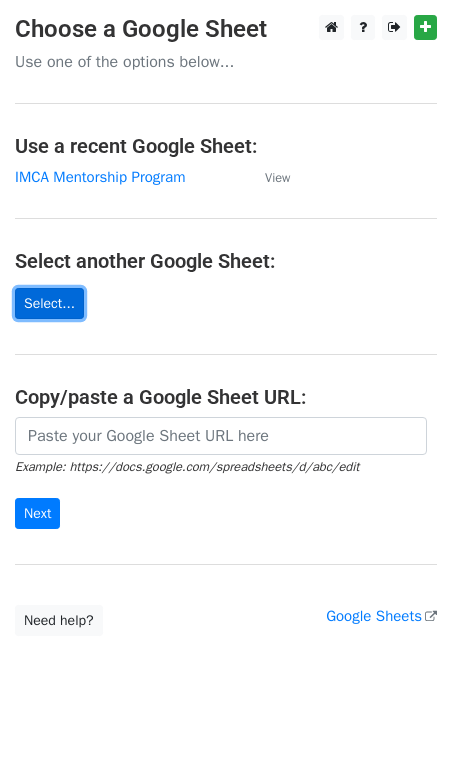 click on "Select..." at bounding box center (49, 303) 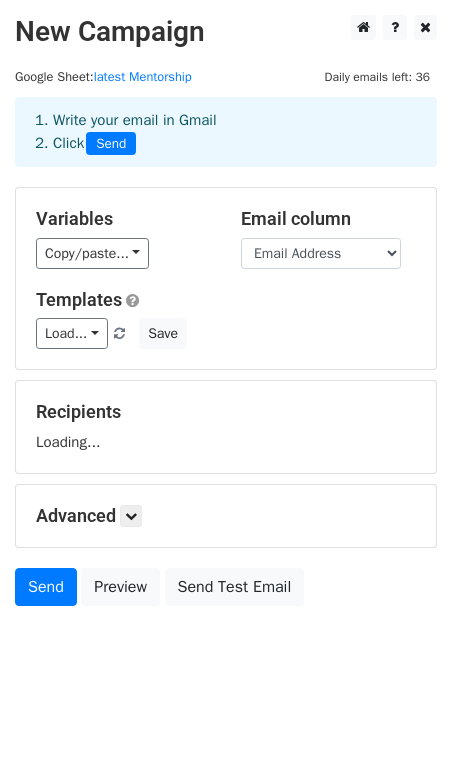 scroll, scrollTop: 0, scrollLeft: 0, axis: both 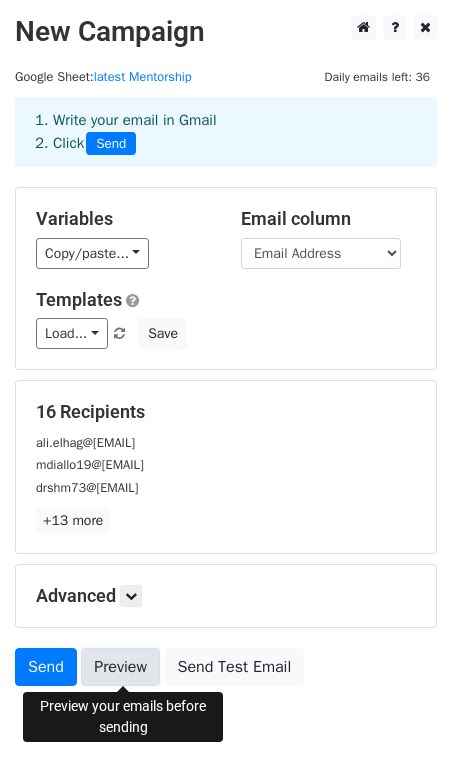 click on "Preview" at bounding box center [120, 667] 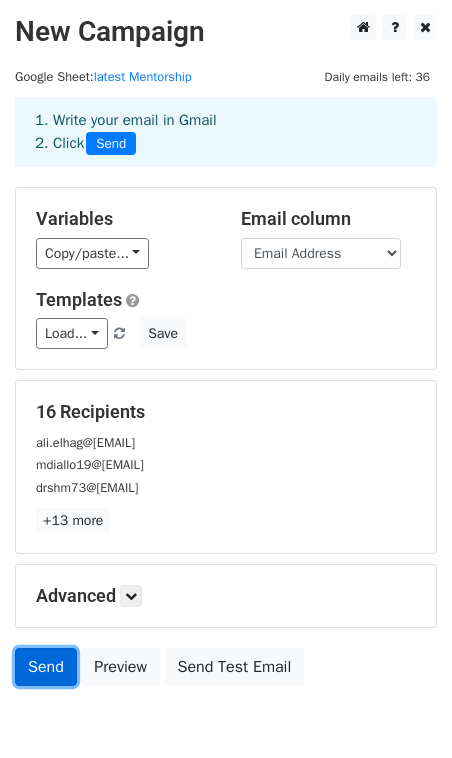 click on "Send" at bounding box center [46, 667] 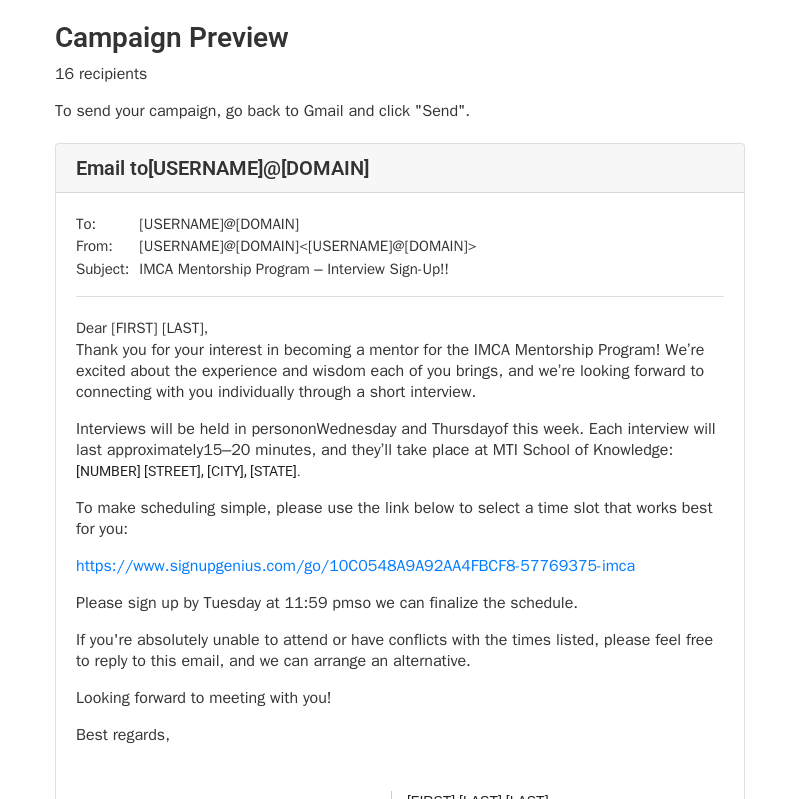 scroll, scrollTop: 0, scrollLeft: 0, axis: both 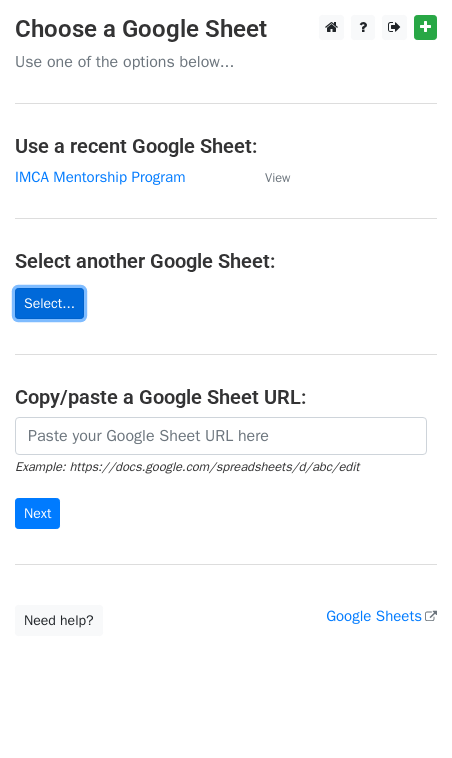 click on "Select..." at bounding box center (49, 303) 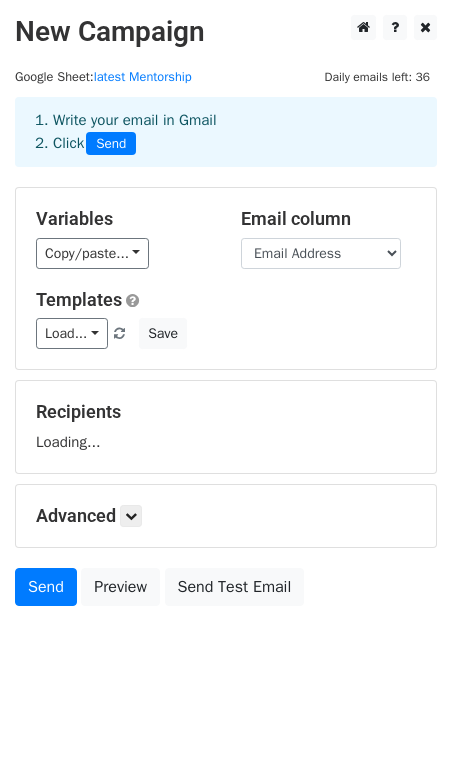 scroll, scrollTop: 0, scrollLeft: 0, axis: both 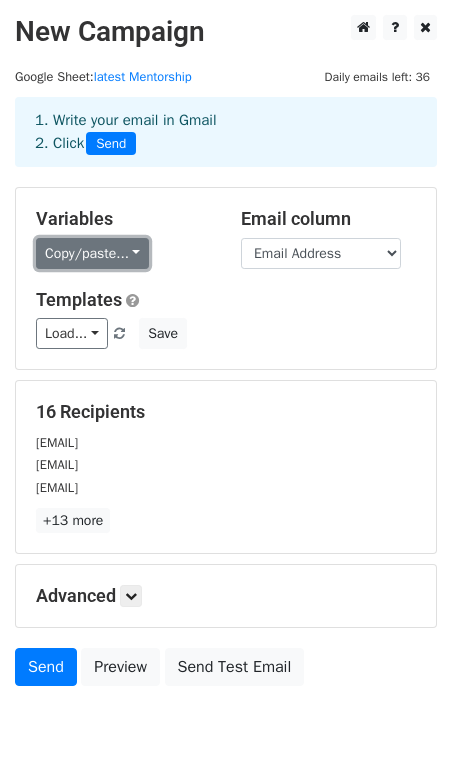 click on "Copy/paste..." at bounding box center (92, 253) 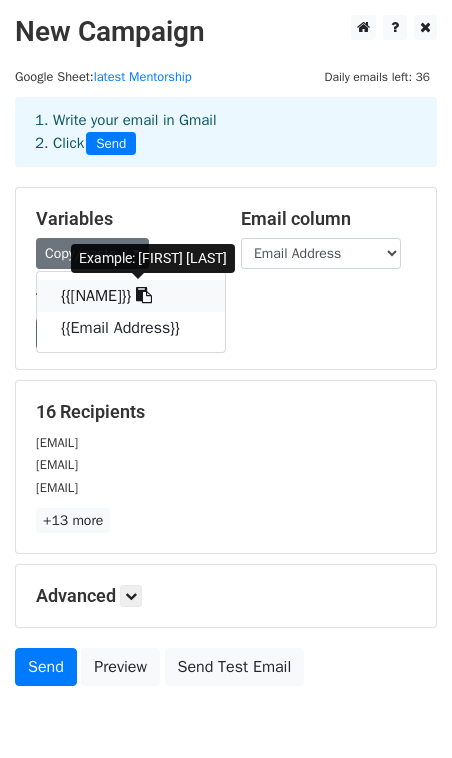 click on "{{Mentor's Name}}" at bounding box center (131, 296) 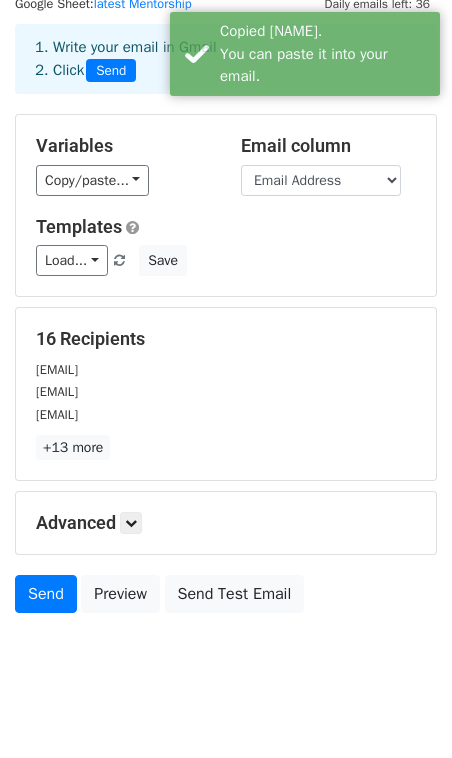 scroll, scrollTop: 98, scrollLeft: 0, axis: vertical 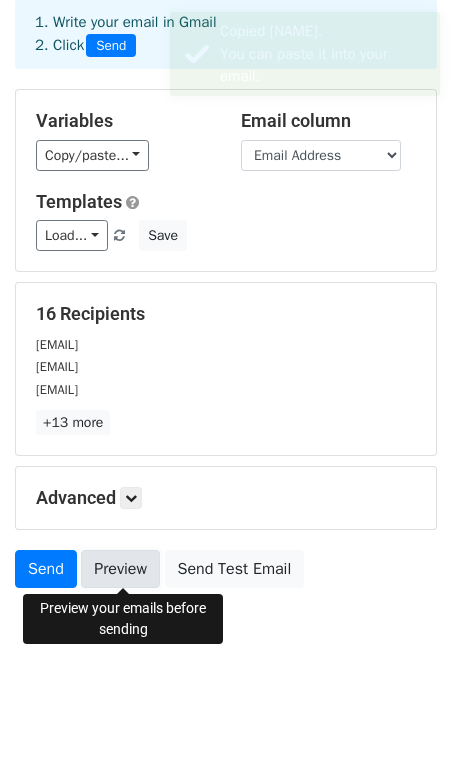 click on "Preview" at bounding box center [120, 569] 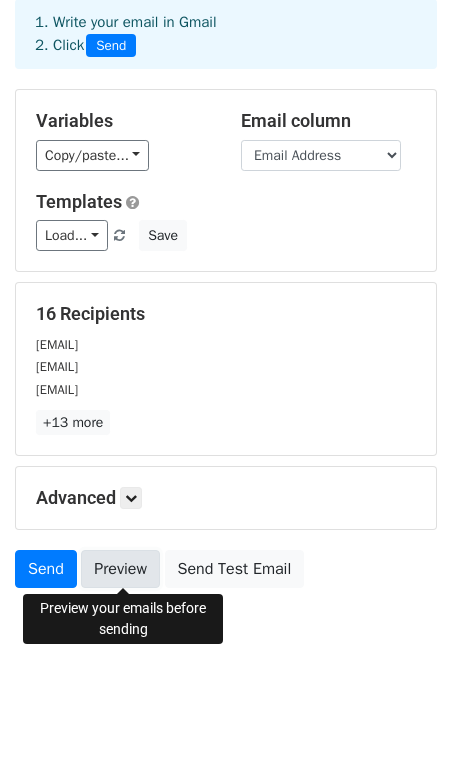 click on "Preview" at bounding box center (120, 569) 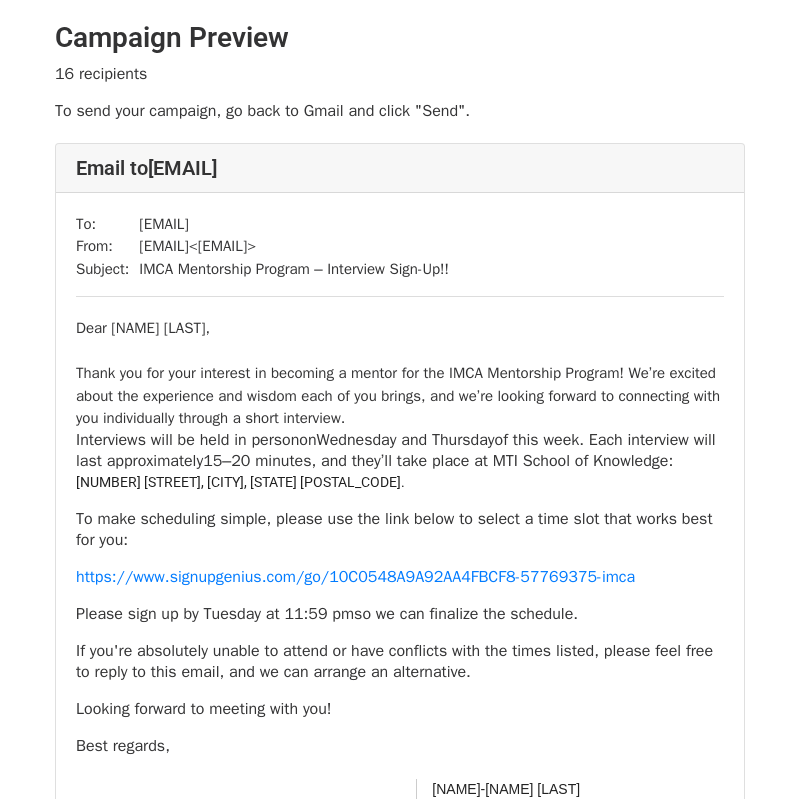 scroll, scrollTop: 0, scrollLeft: 0, axis: both 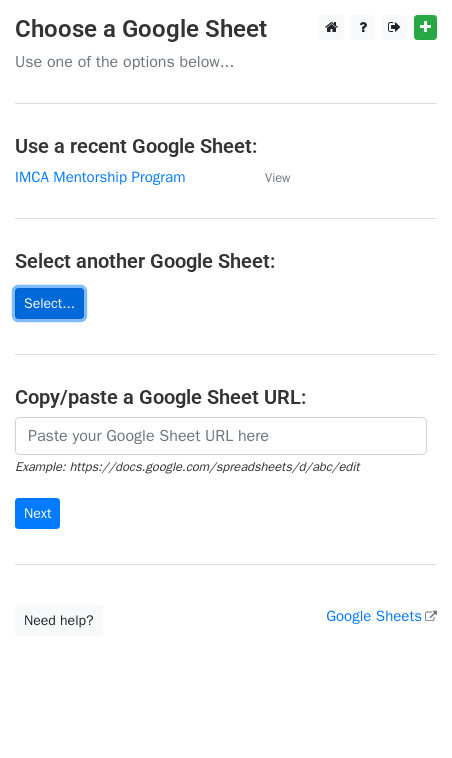 click on "Select..." at bounding box center (49, 303) 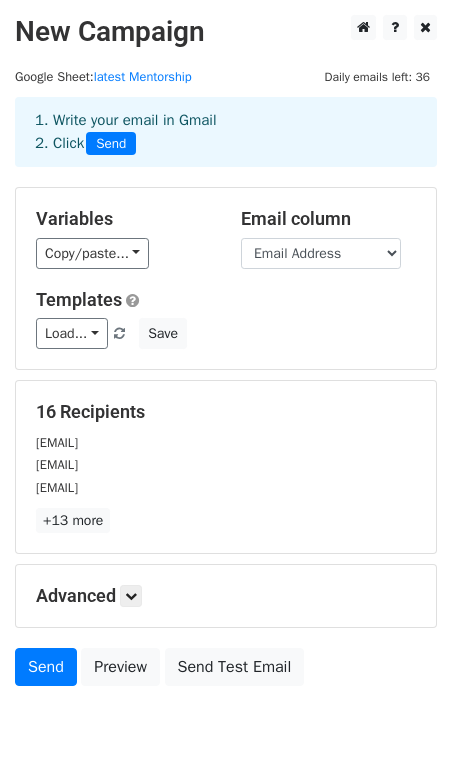 scroll, scrollTop: 0, scrollLeft: 0, axis: both 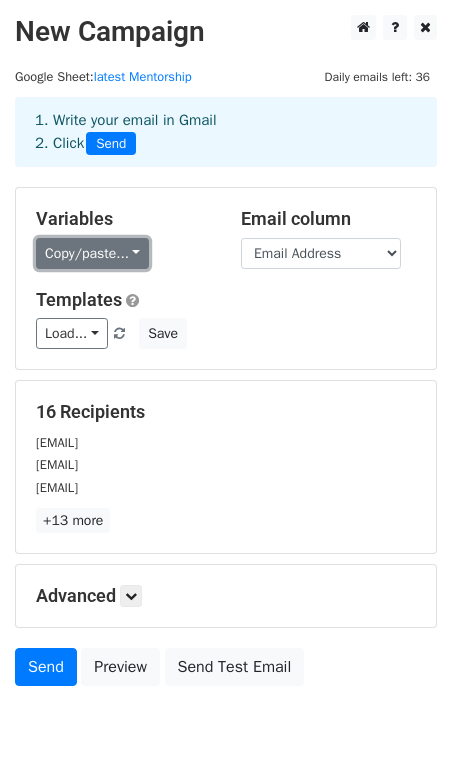 click on "Copy/paste..." at bounding box center [92, 253] 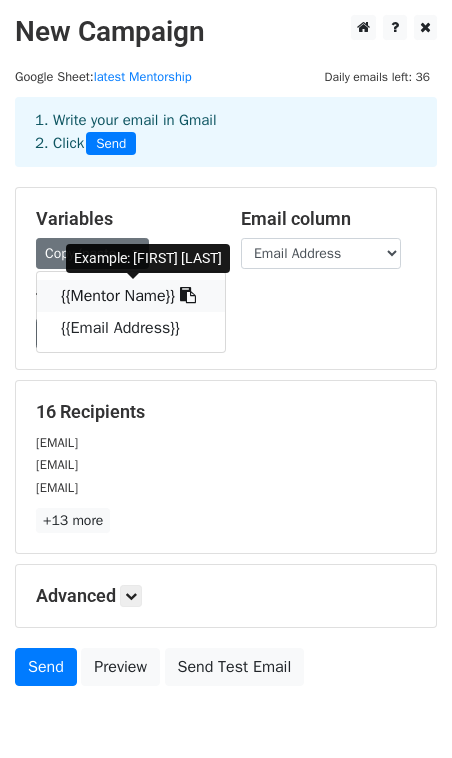 click on "{{Mentor Name}}" at bounding box center [131, 296] 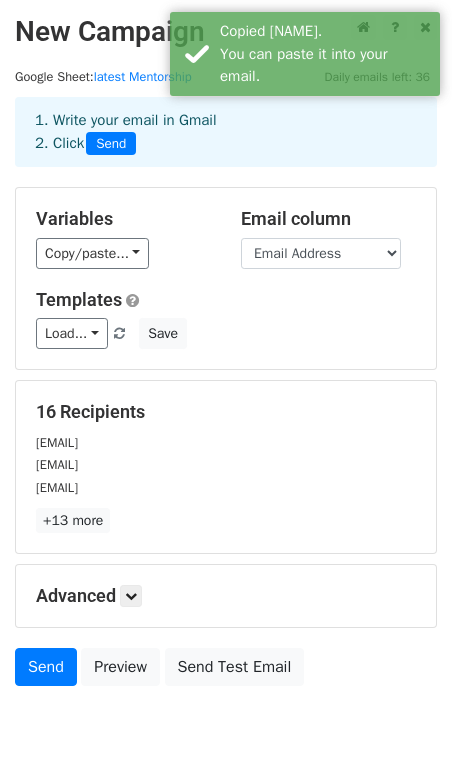 click on "Templates" at bounding box center (226, 300) 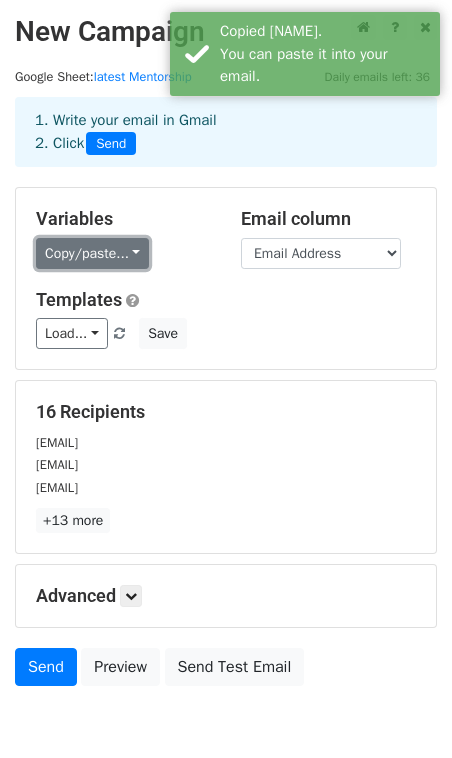 click on "Copy/paste..." at bounding box center [92, 253] 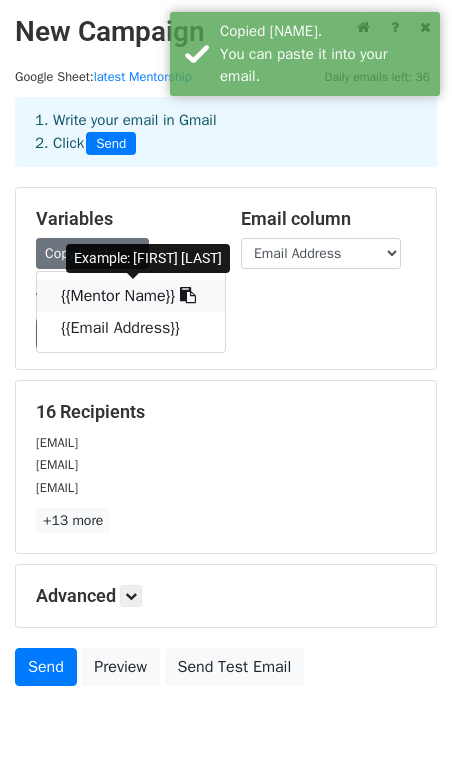 click on "{{Mentor Name}}" at bounding box center [131, 296] 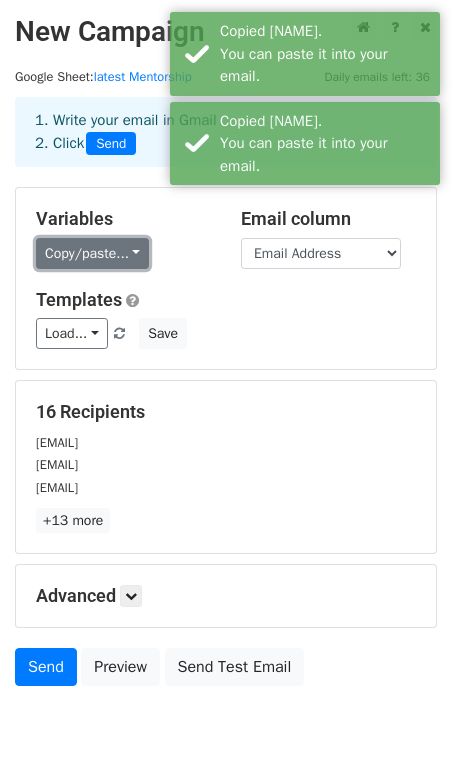 click on "Copy/paste..." at bounding box center [92, 253] 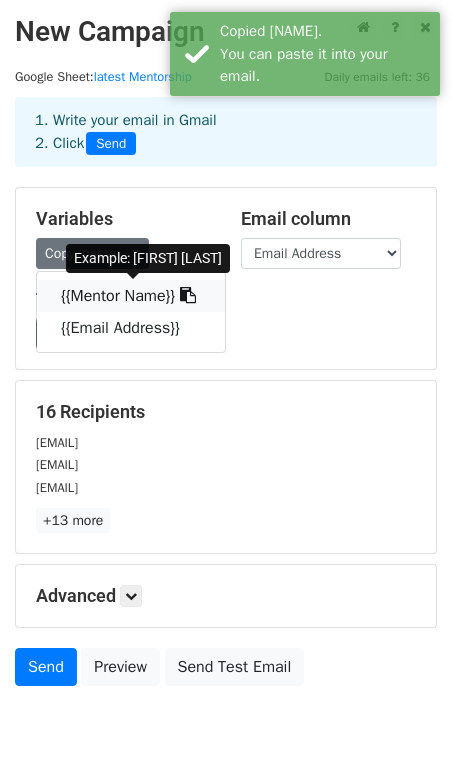 click at bounding box center (188, 295) 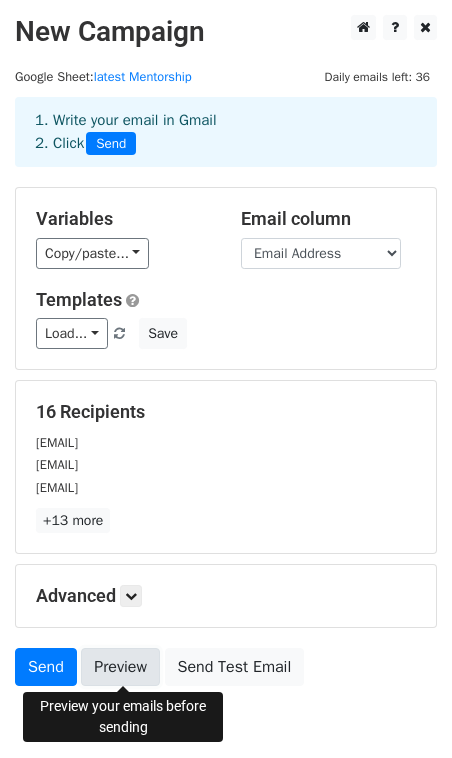 click on "Preview" at bounding box center (120, 667) 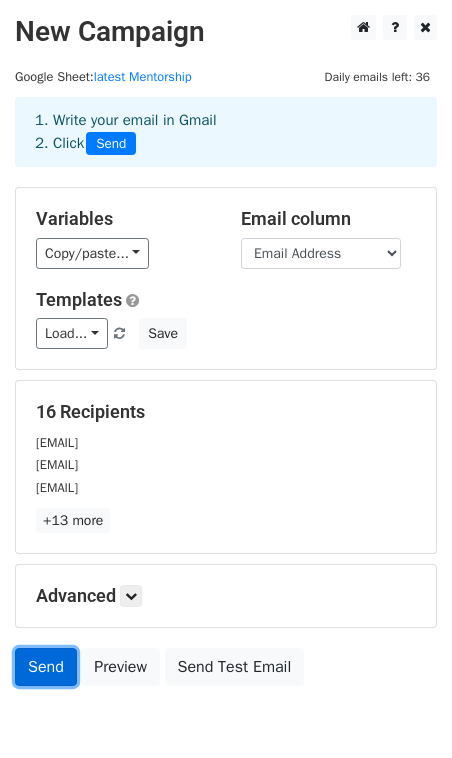 click on "Send" at bounding box center [46, 667] 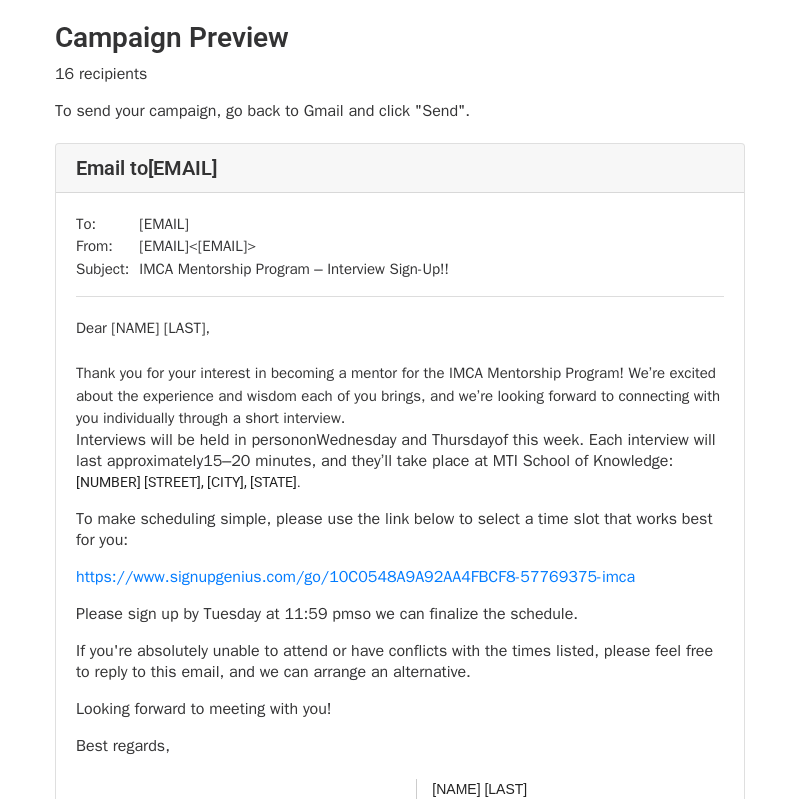 scroll, scrollTop: 0, scrollLeft: 0, axis: both 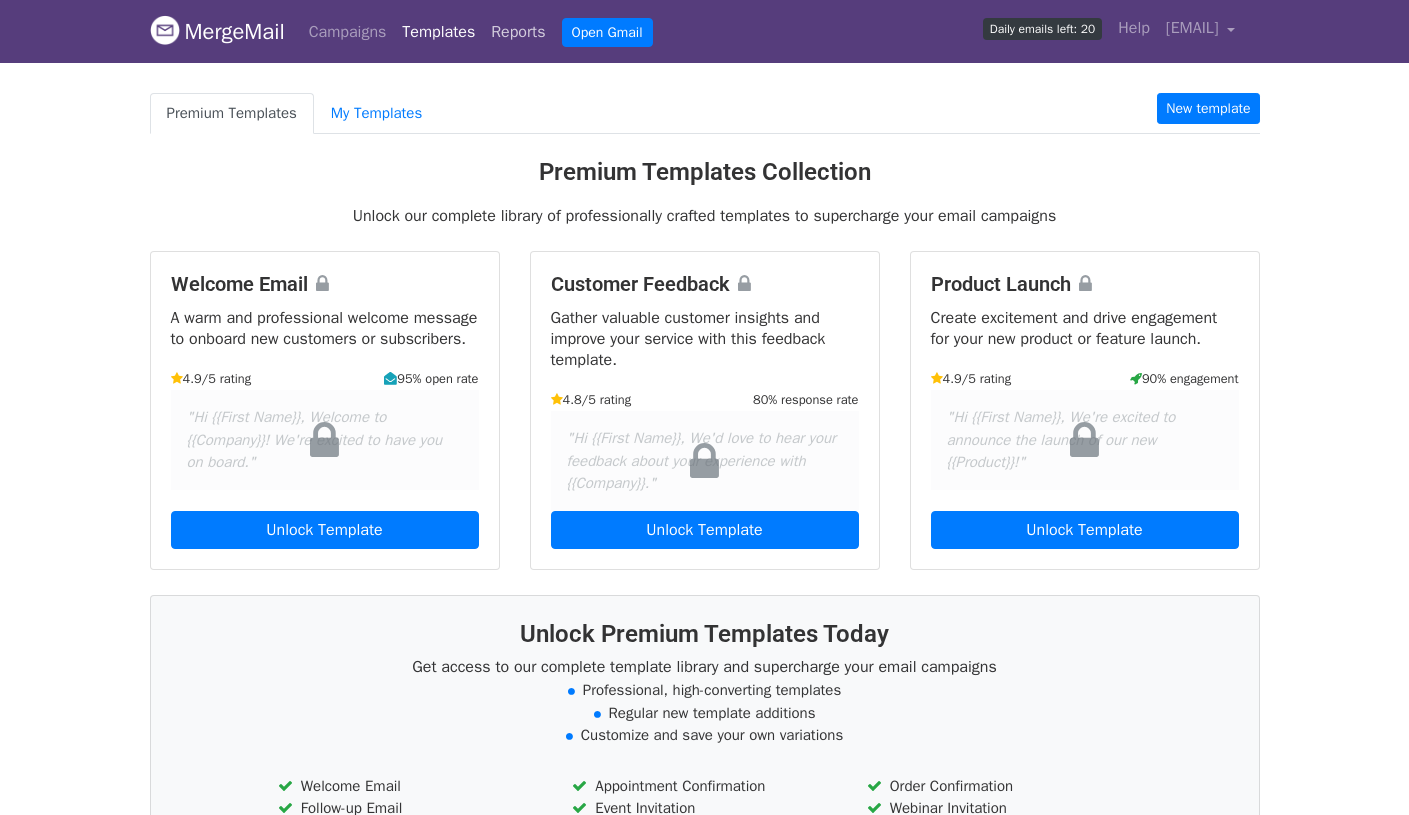 click on "Reports" at bounding box center [518, 32] 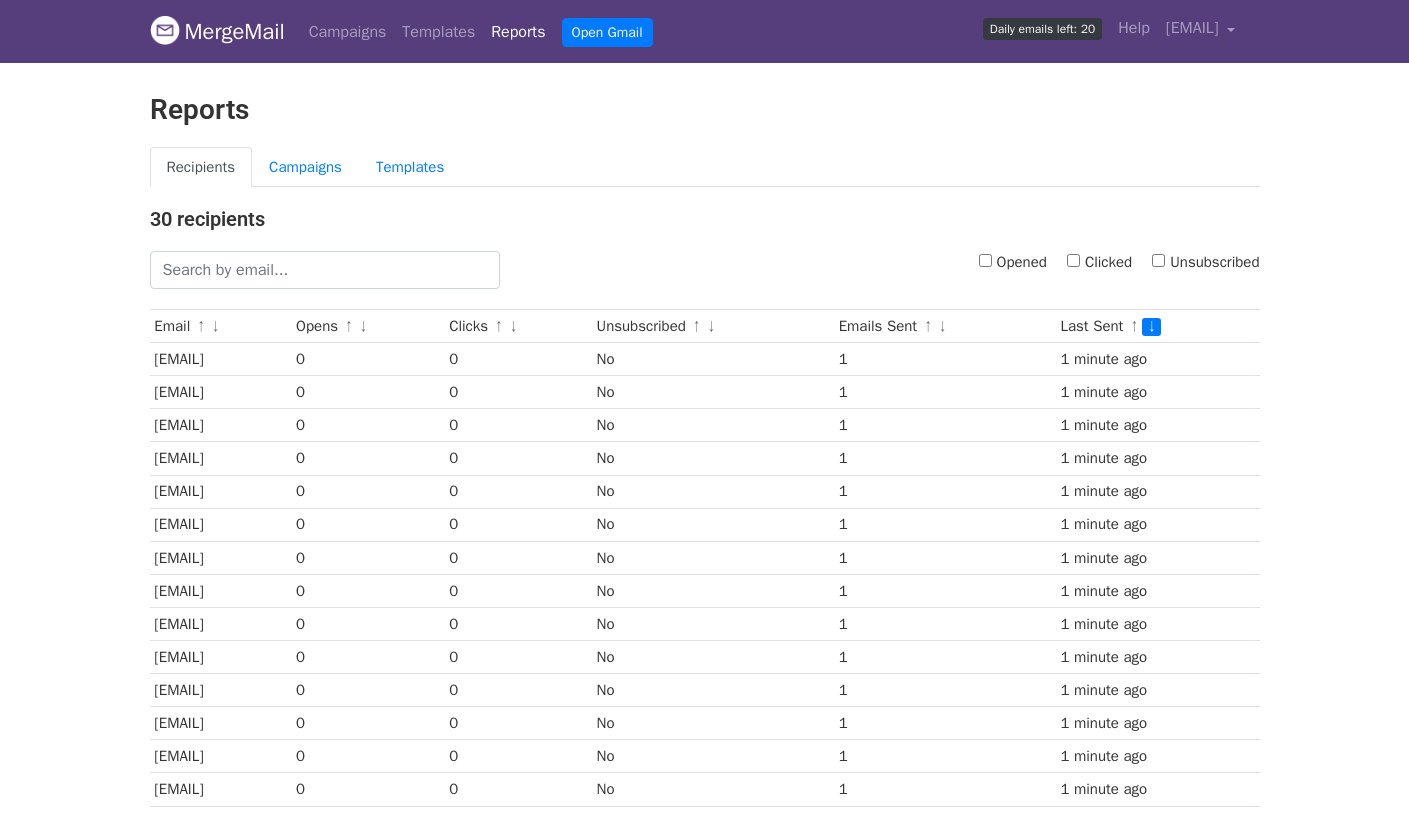scroll, scrollTop: 0, scrollLeft: 0, axis: both 